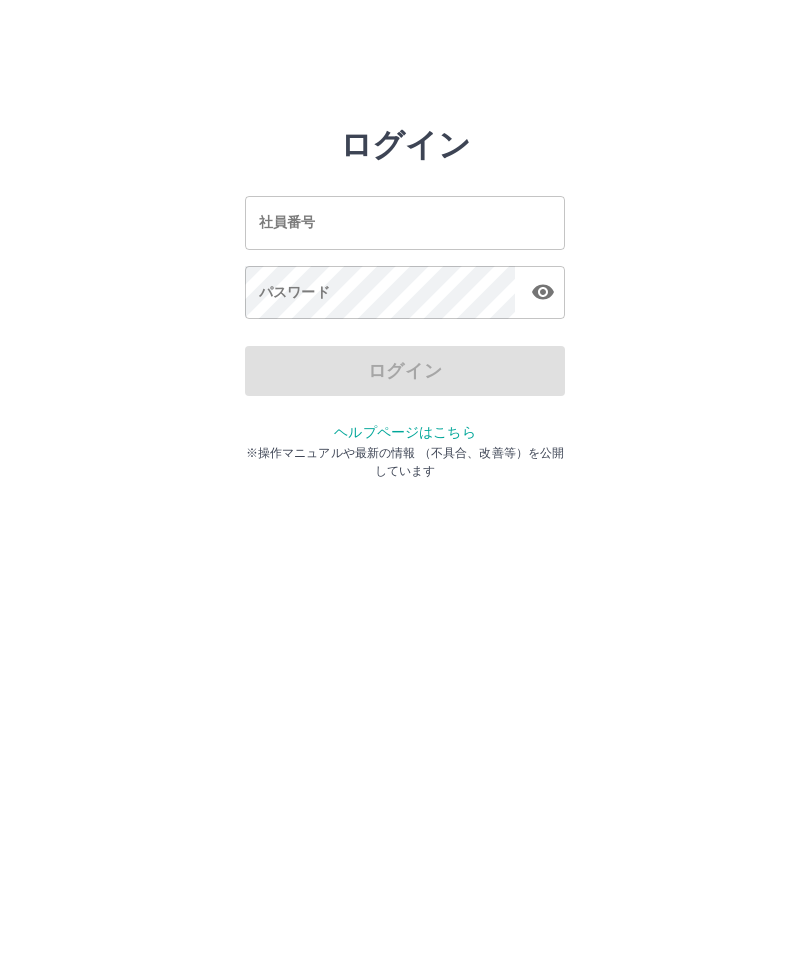scroll, scrollTop: 0, scrollLeft: 0, axis: both 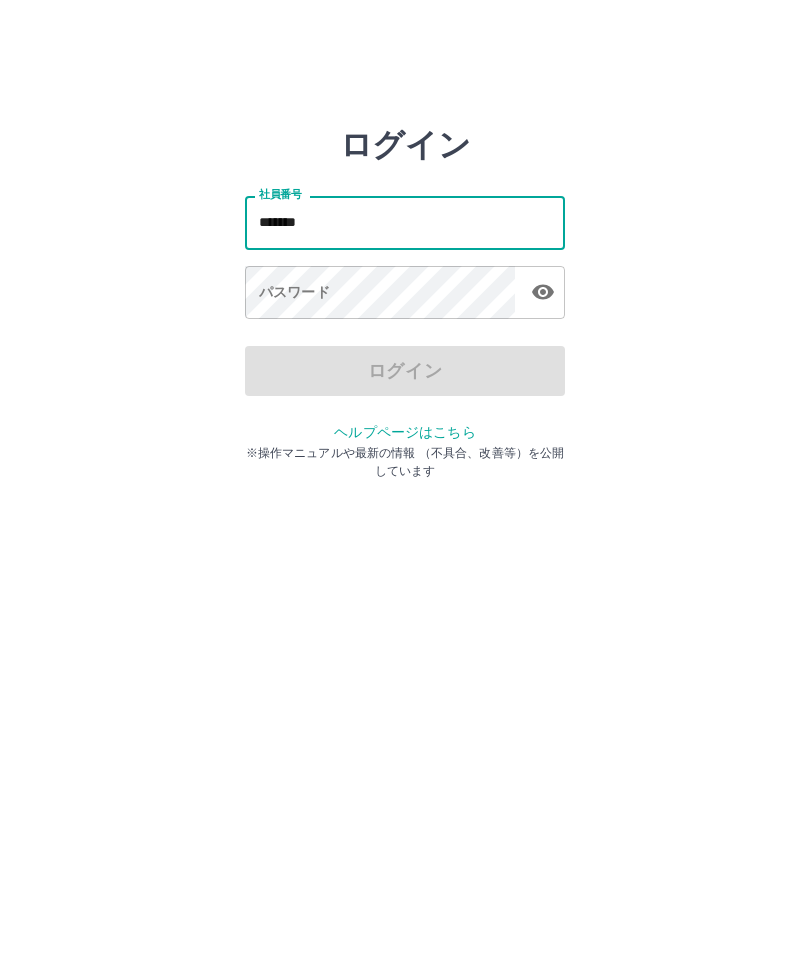 type on "*******" 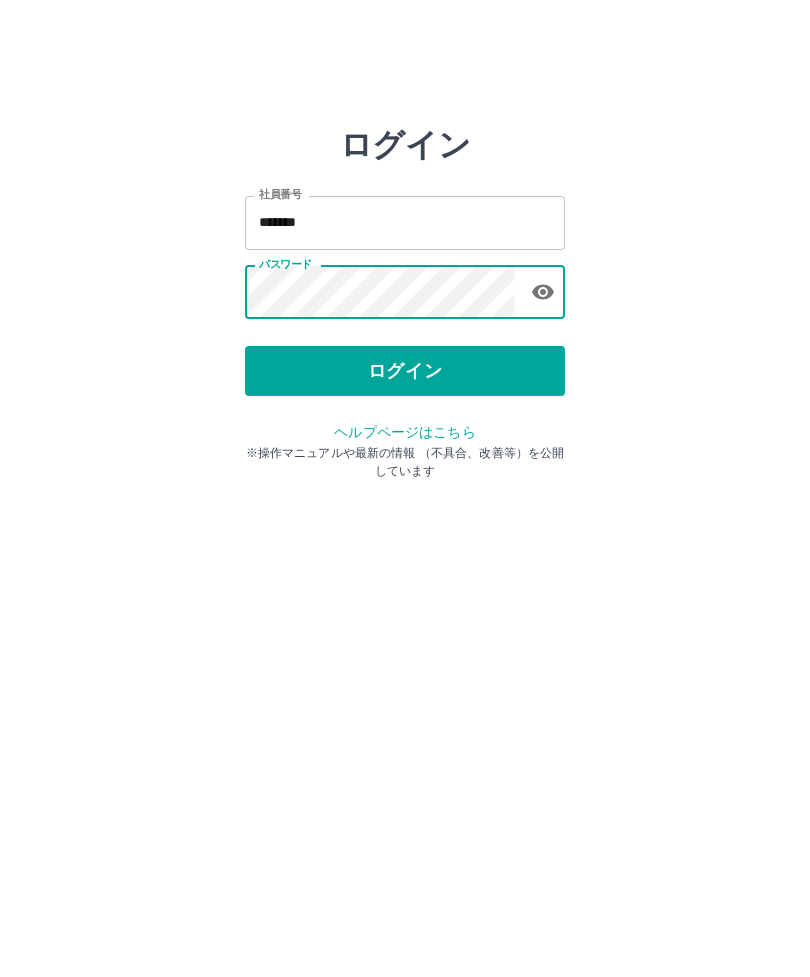 click on "ログイン" at bounding box center (405, 371) 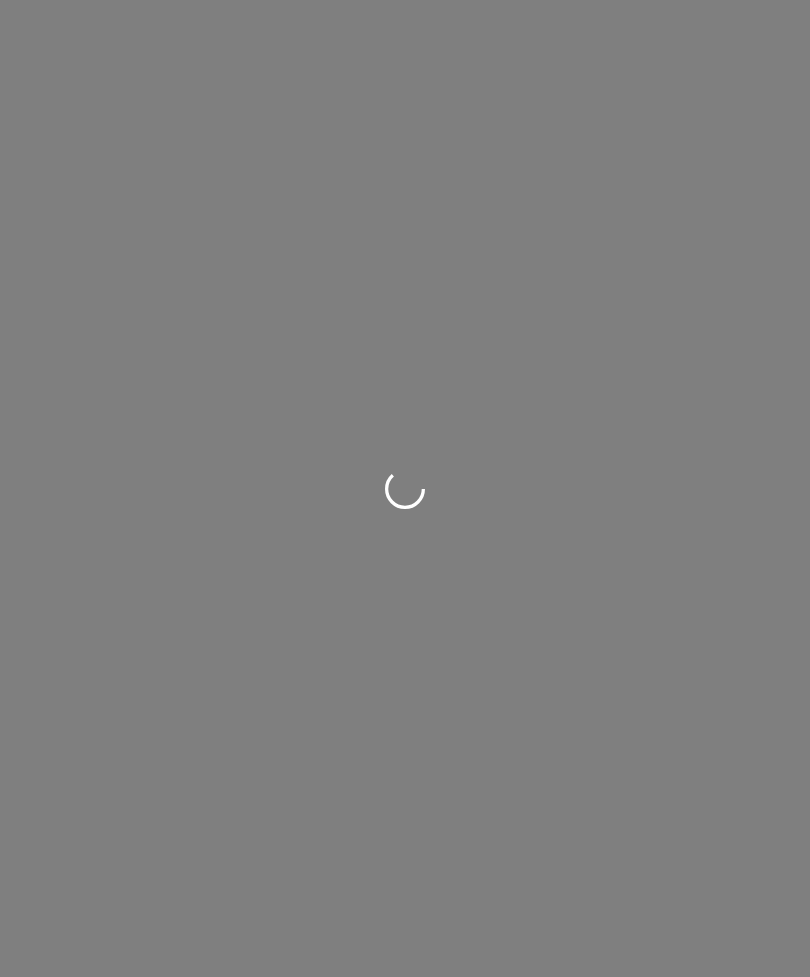 scroll, scrollTop: 0, scrollLeft: 0, axis: both 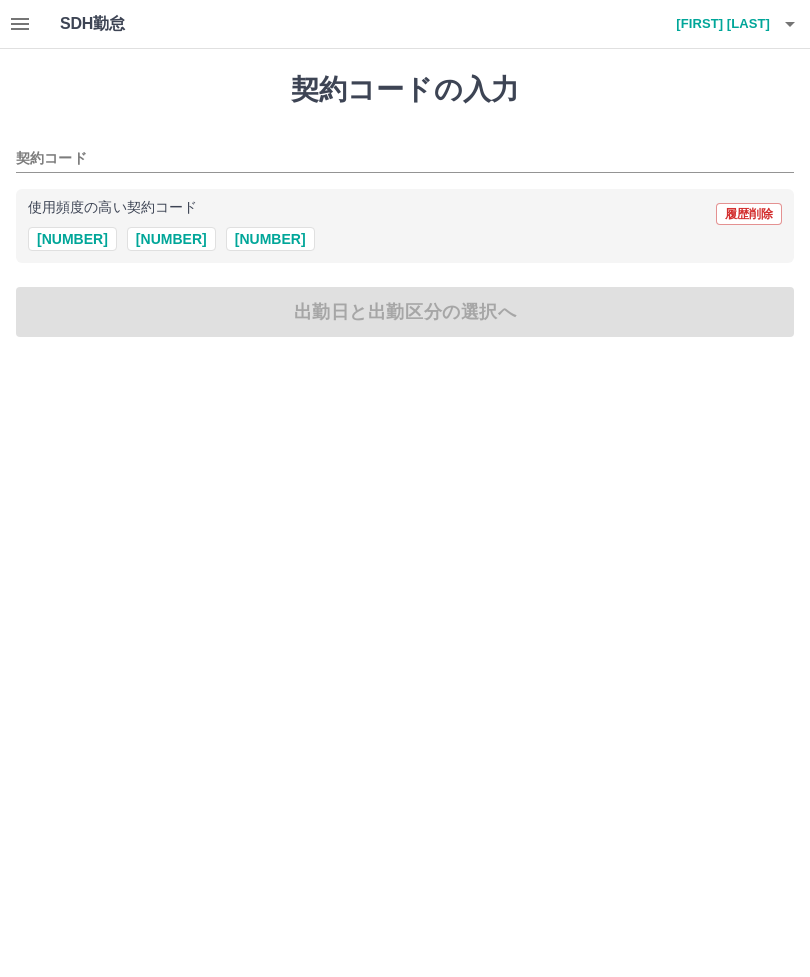 click on "42673003" at bounding box center (270, 239) 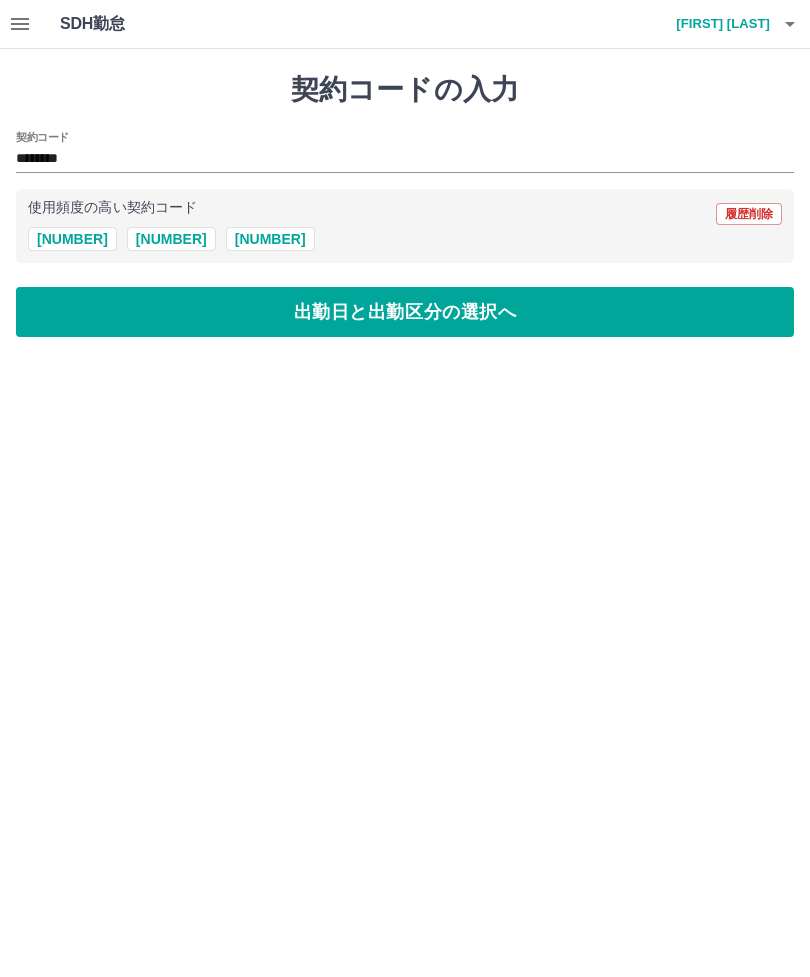 click on "出勤日と出勤区分の選択へ" at bounding box center [405, 312] 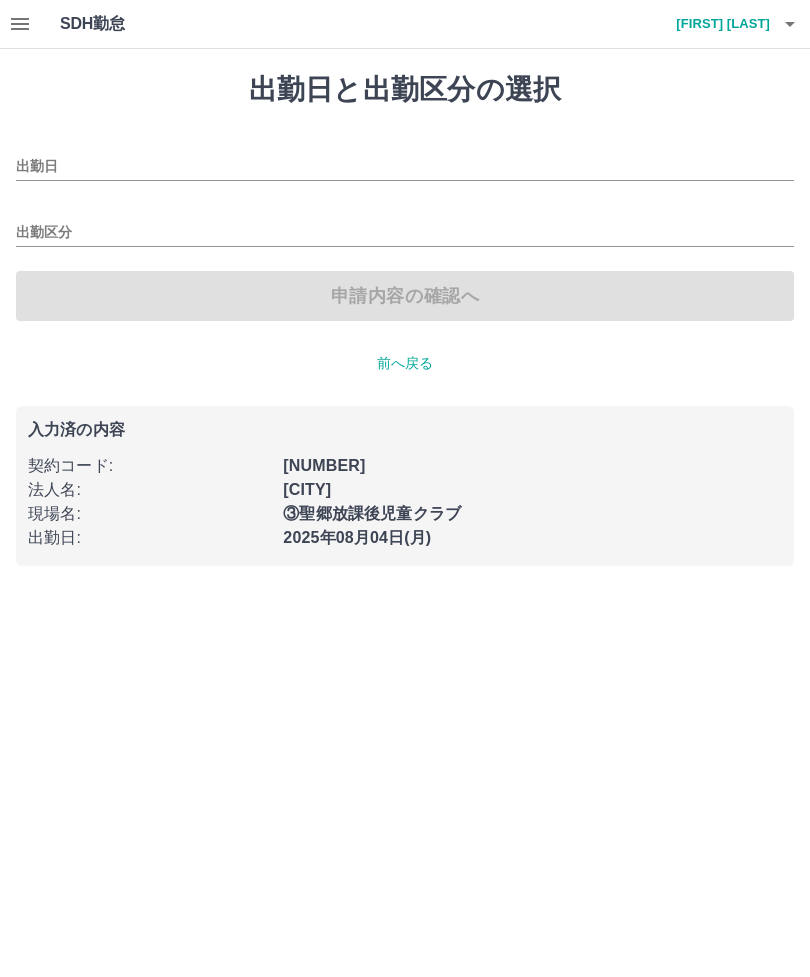 type on "**********" 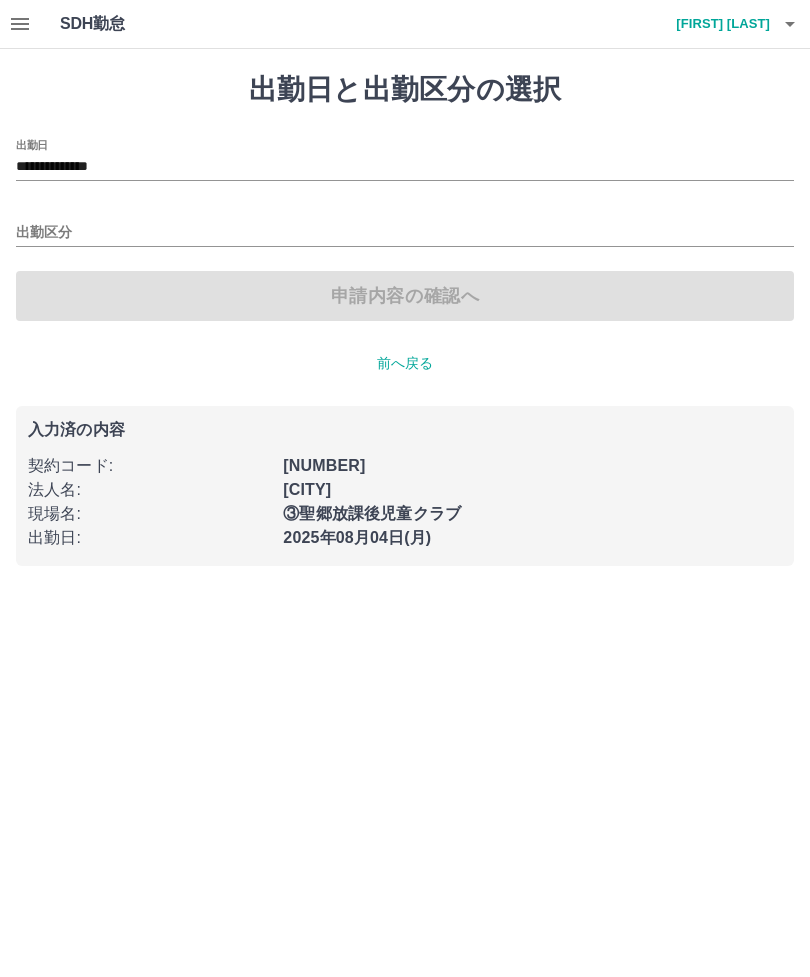 click on "出勤区分" at bounding box center [405, 233] 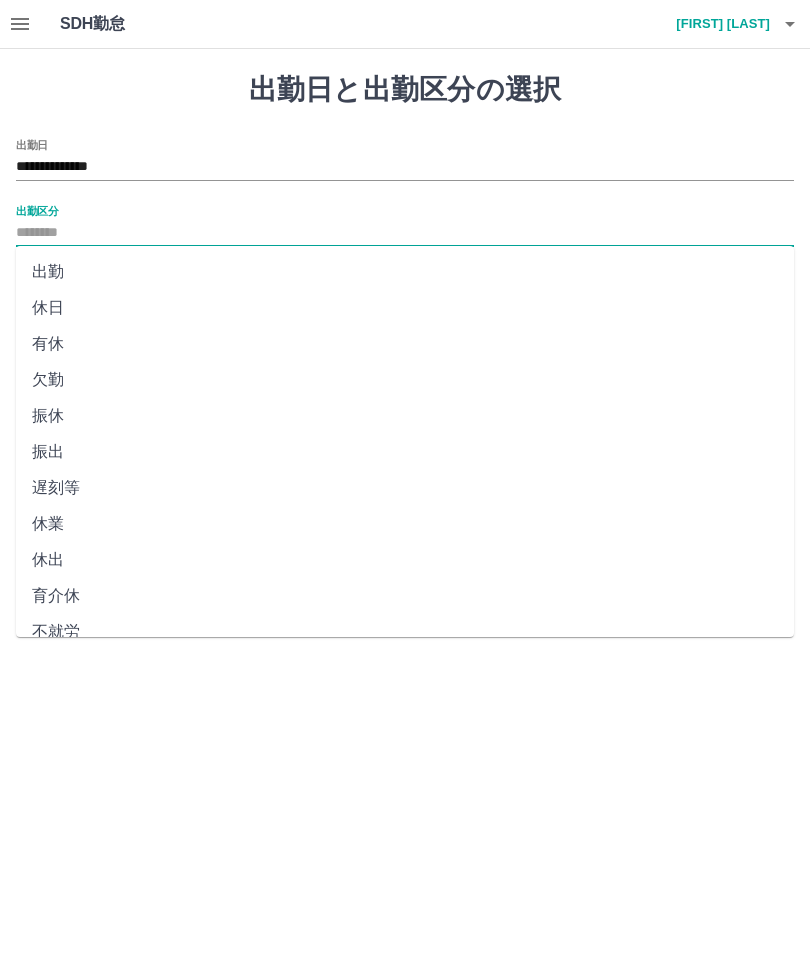 click on "出勤" at bounding box center [405, 272] 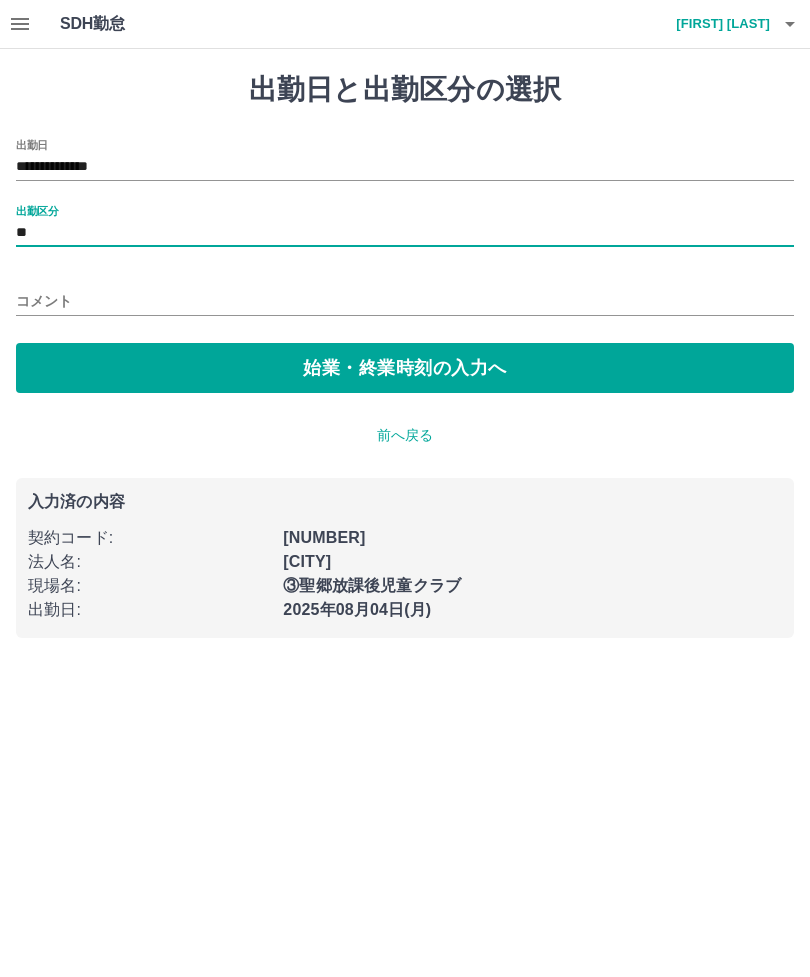 click on "始業・終業時刻の入力へ" at bounding box center (405, 368) 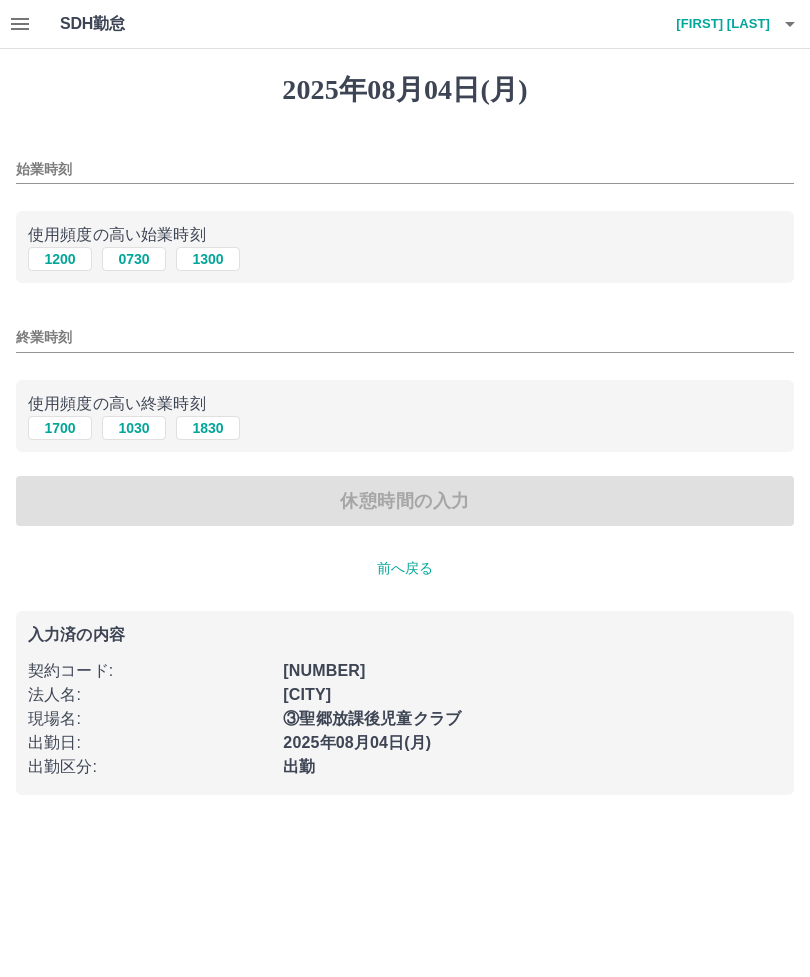 click on "1300" at bounding box center (208, 259) 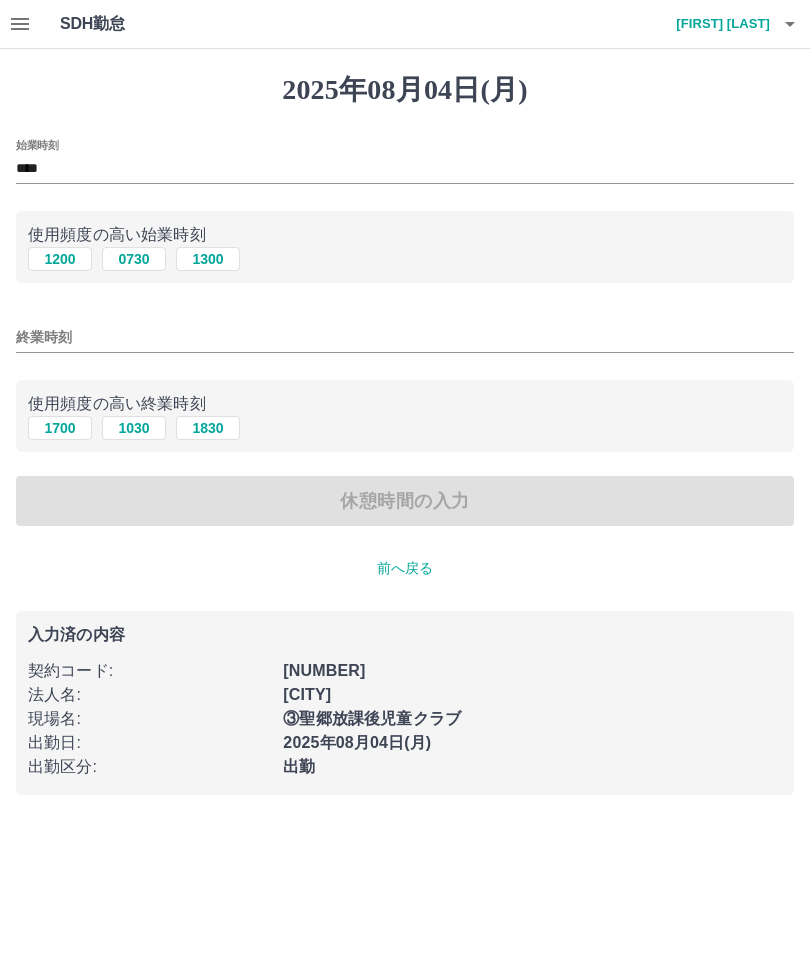 click on "1830" at bounding box center (208, 428) 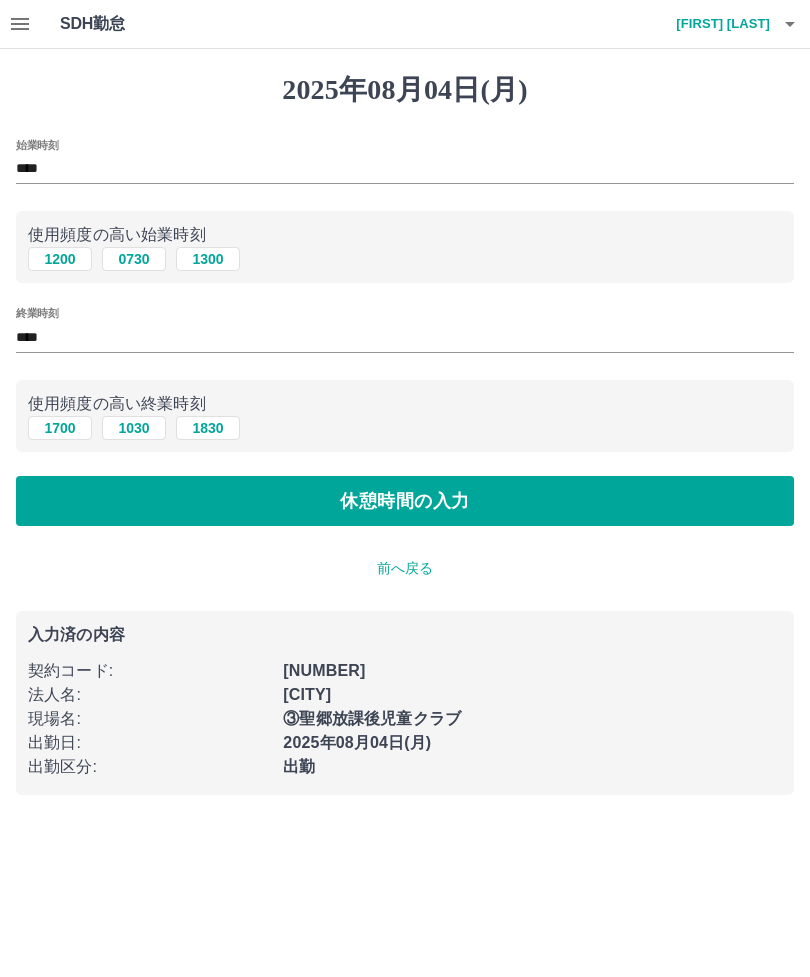 click on "休憩時間の入力" at bounding box center [405, 501] 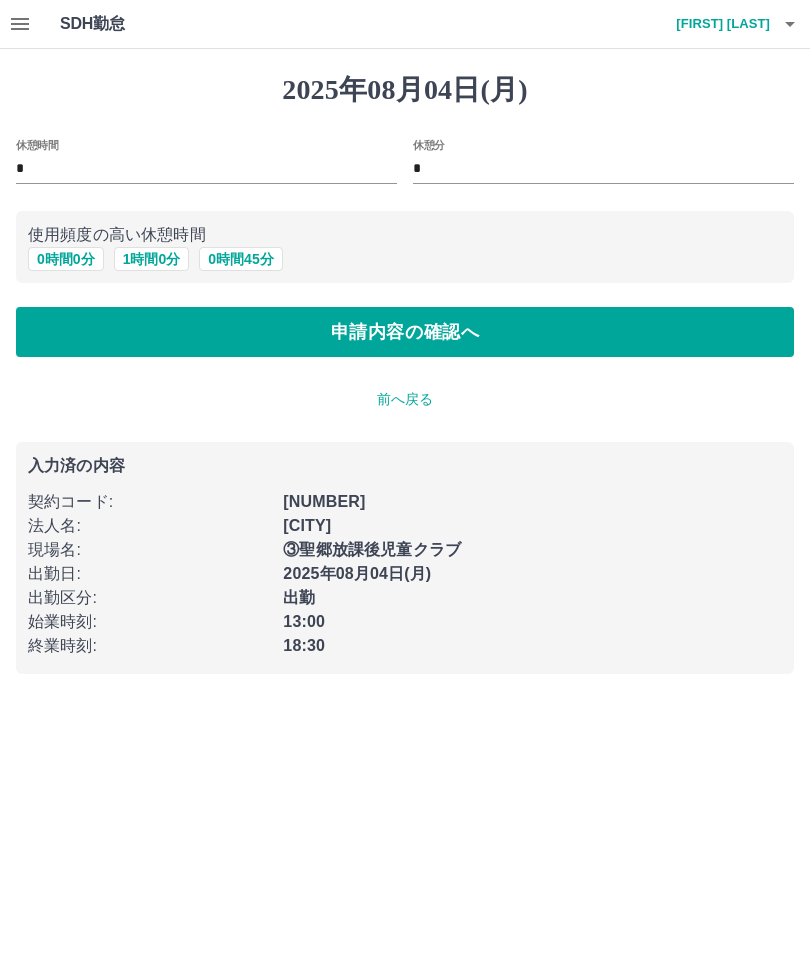 click on "0 時間 0 分" at bounding box center [66, 259] 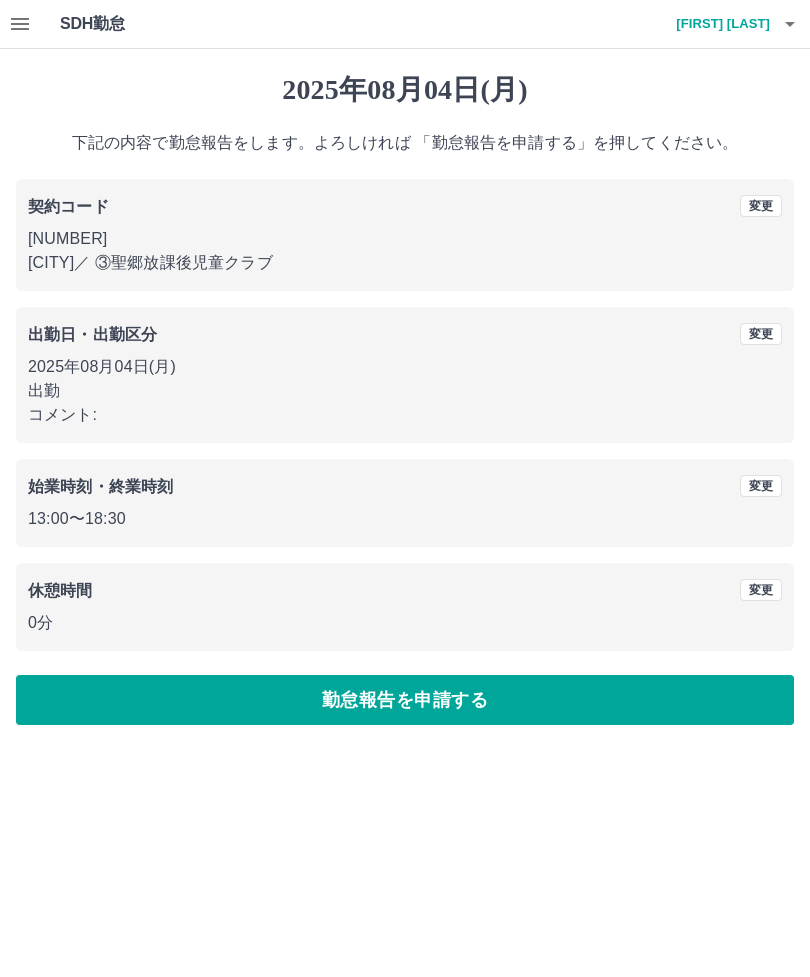 click on "勤怠報告を申請する" at bounding box center (405, 700) 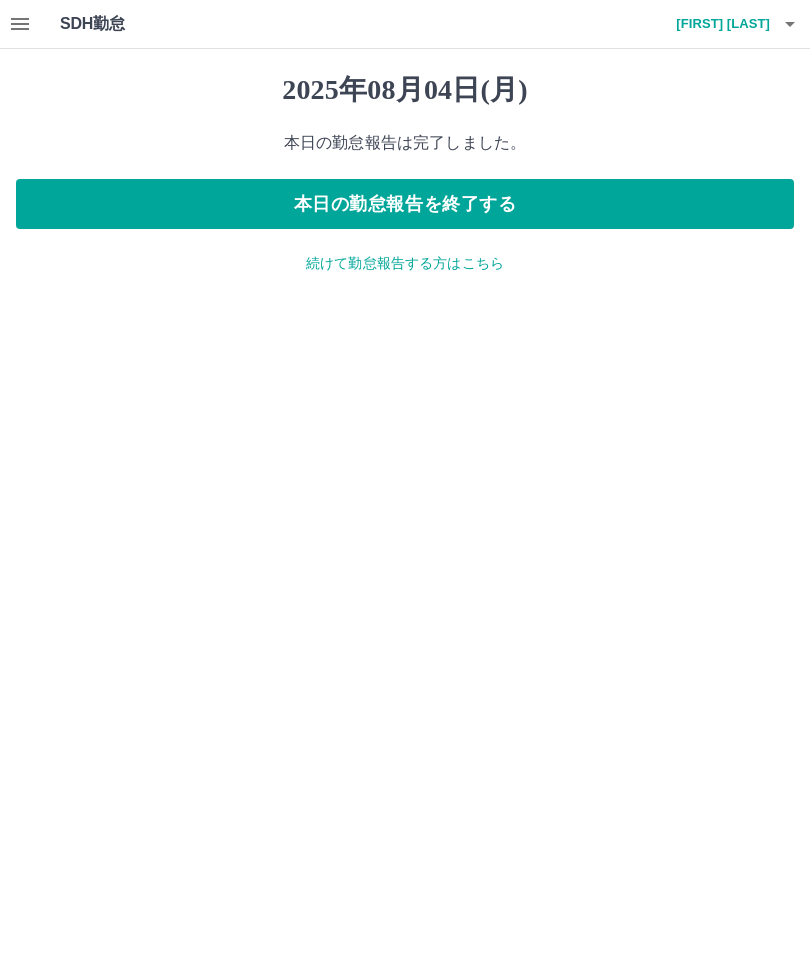 click on "本日の勤怠報告を終了する" at bounding box center [405, 204] 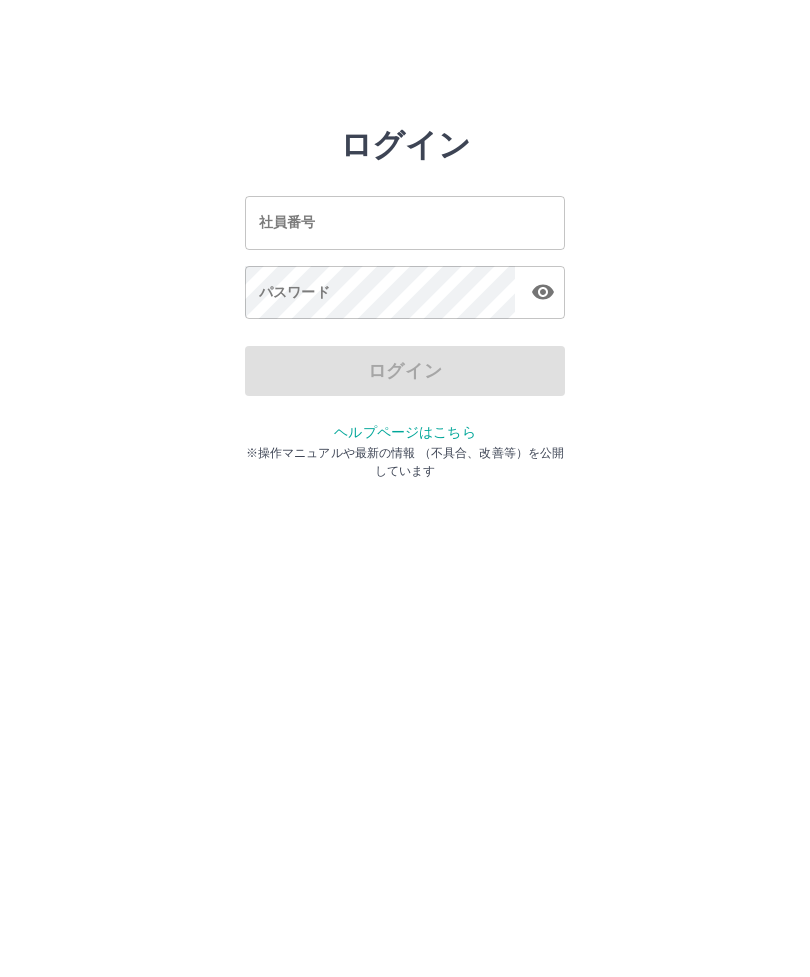 scroll, scrollTop: 0, scrollLeft: 0, axis: both 